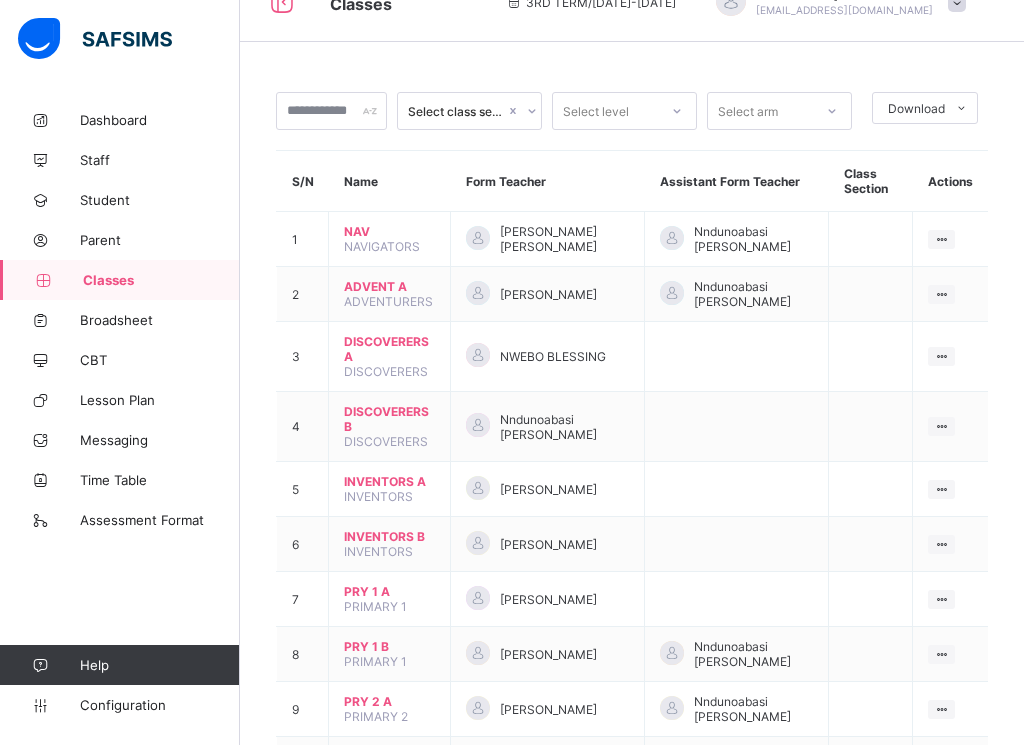 scroll, scrollTop: 40, scrollLeft: 0, axis: vertical 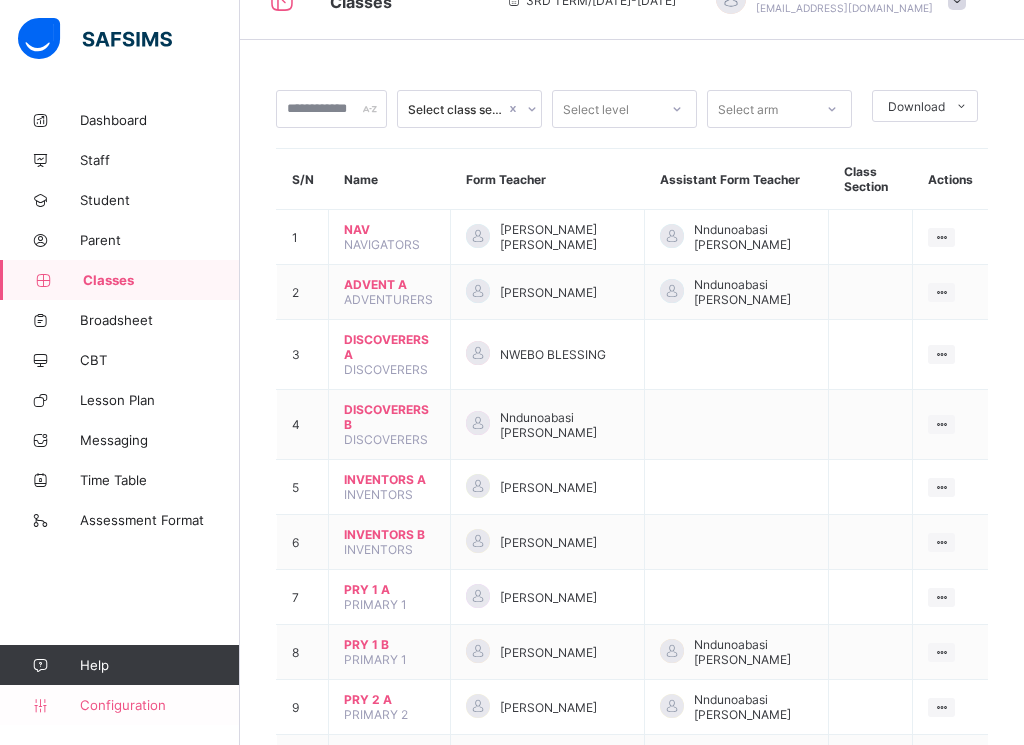click on "Configuration" at bounding box center [159, 705] 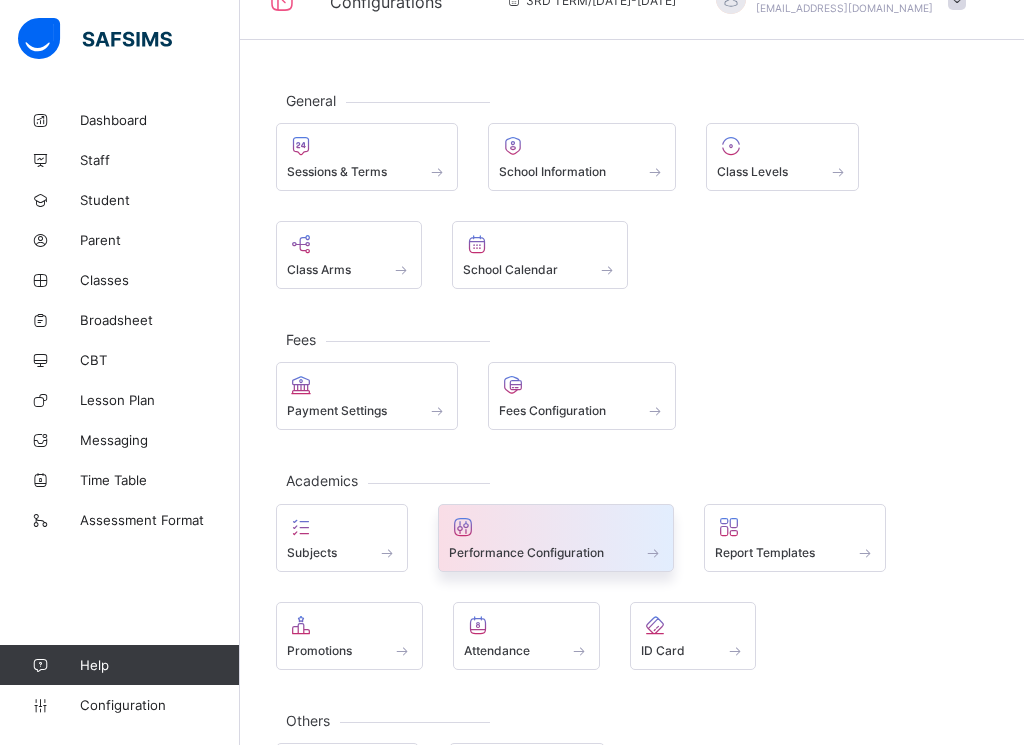 click at bounding box center (556, 527) 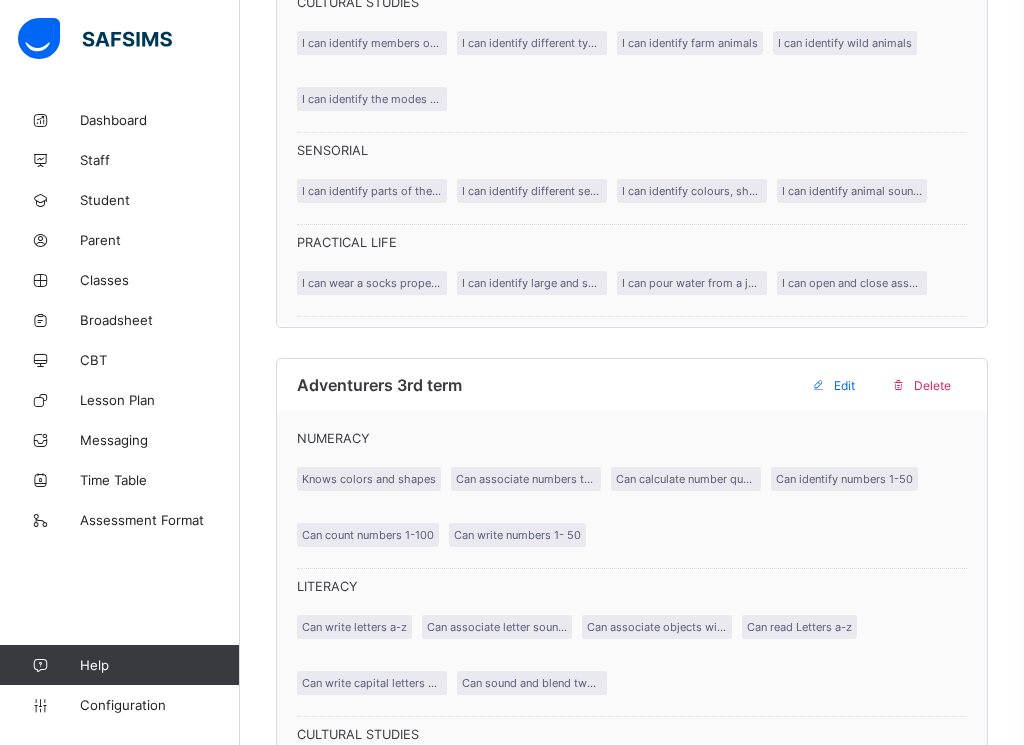 scroll, scrollTop: 3920, scrollLeft: 0, axis: vertical 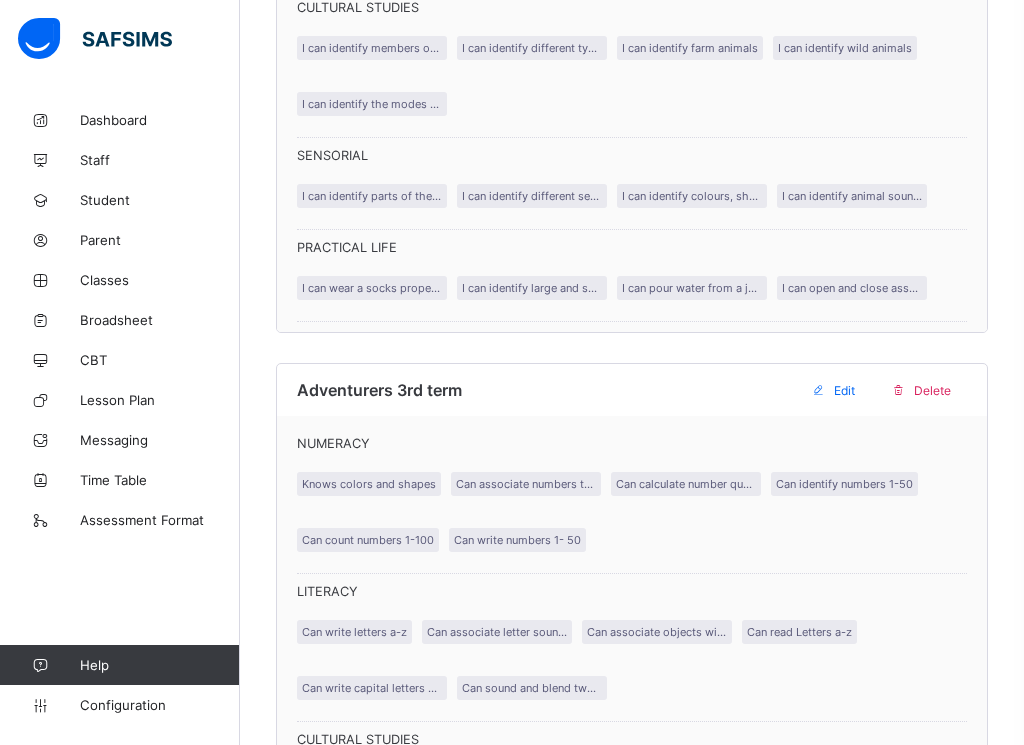 click on "Can write numbers 1- 50" at bounding box center (522, 535) 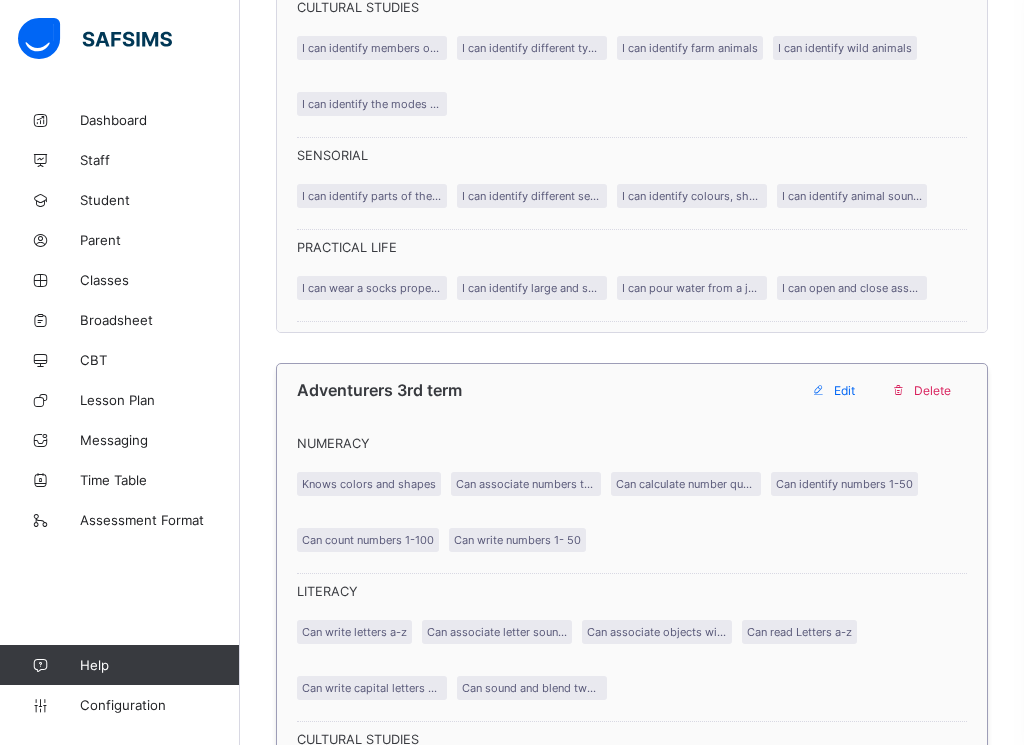 click on "Can associate numbers to objects.1-10" at bounding box center (526, 484) 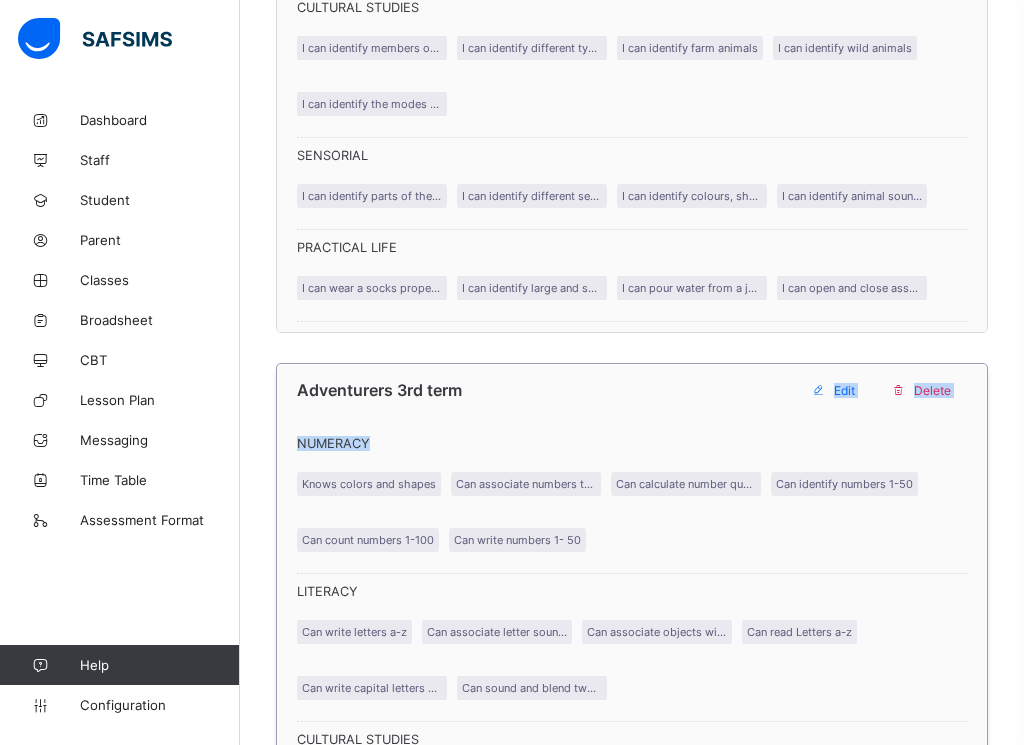 click on "Edit" at bounding box center [836, 390] 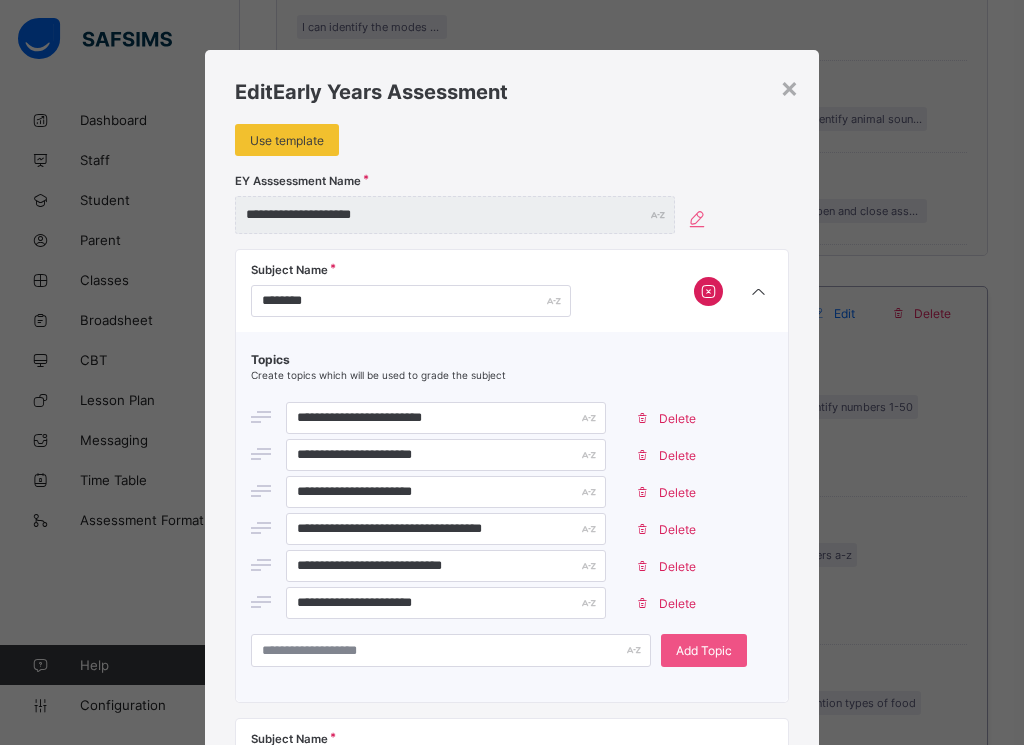 scroll, scrollTop: 4000, scrollLeft: 0, axis: vertical 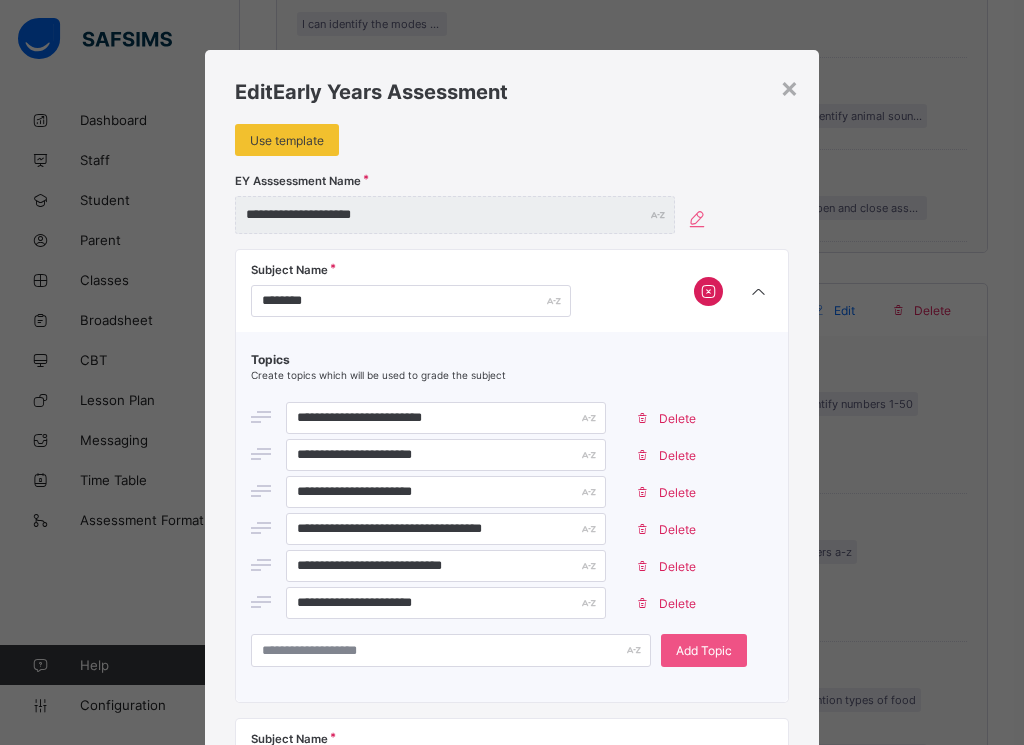 click on "Delete" at bounding box center (677, 603) 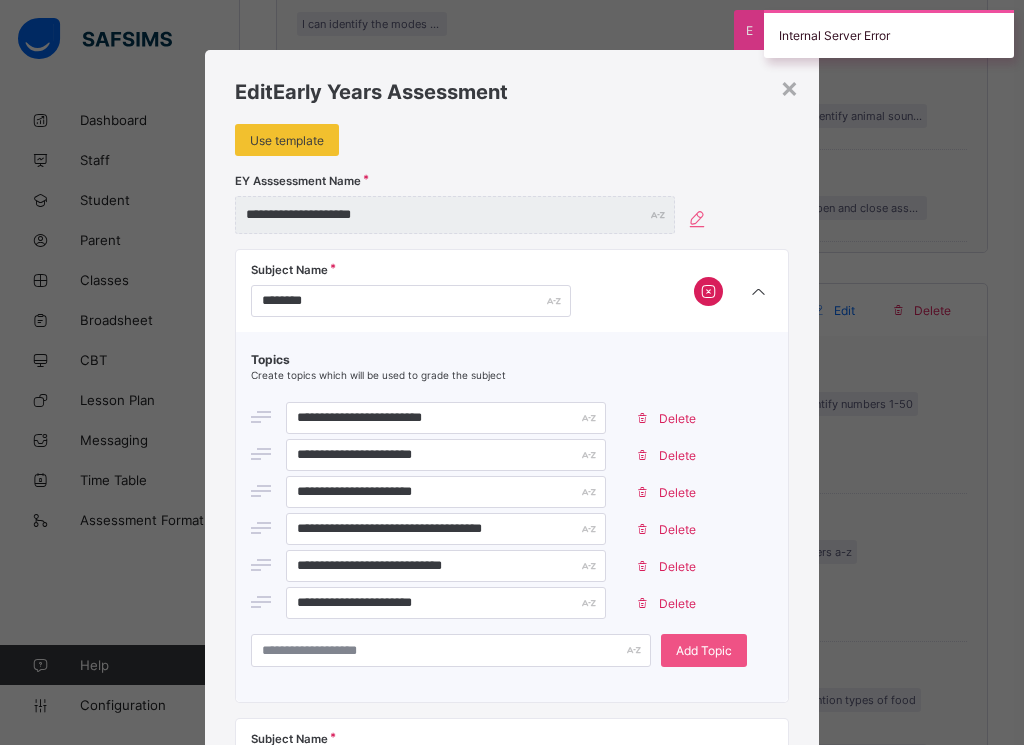 click on "Delete" at bounding box center (677, 566) 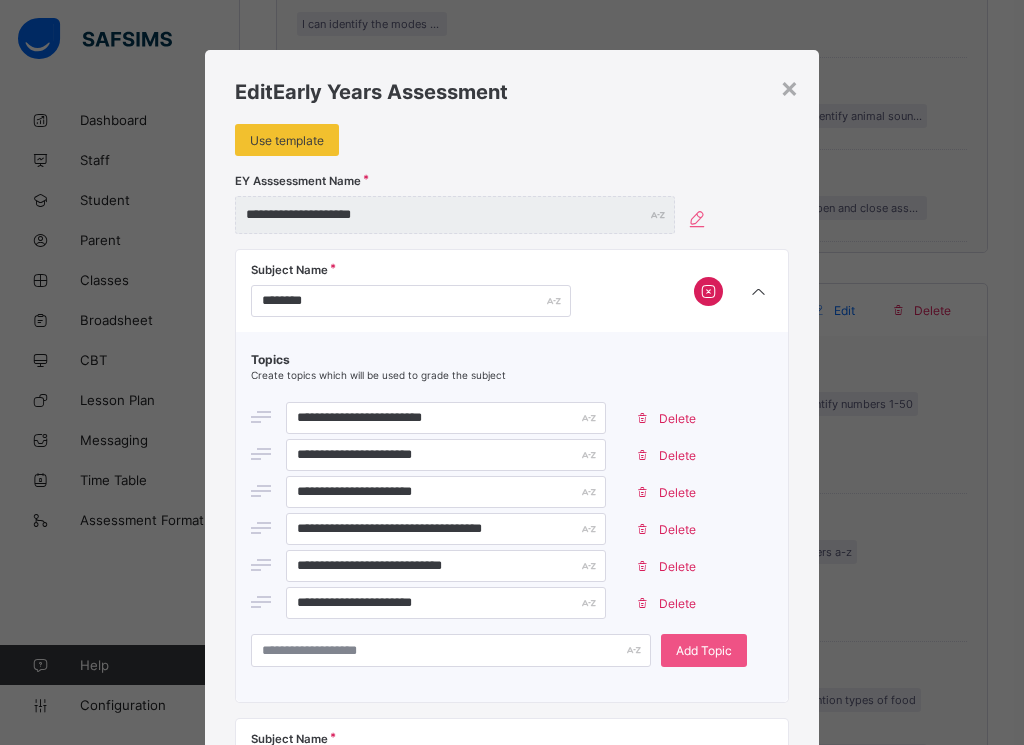 click on "Delete" at bounding box center [677, 566] 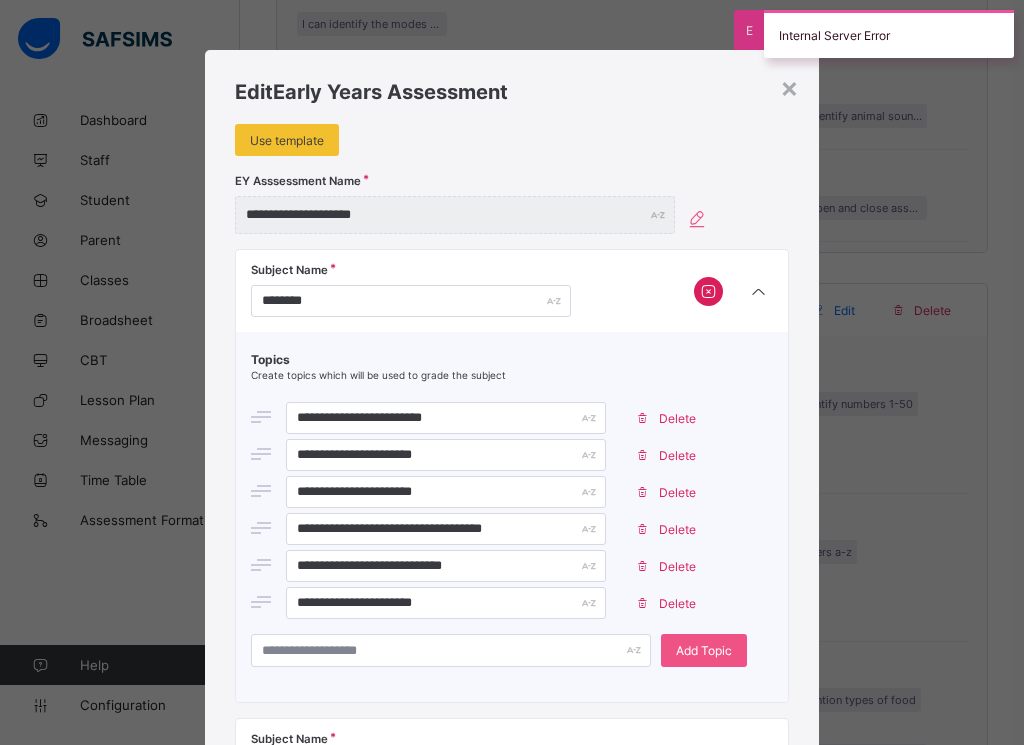 click on "Delete" at bounding box center [677, 603] 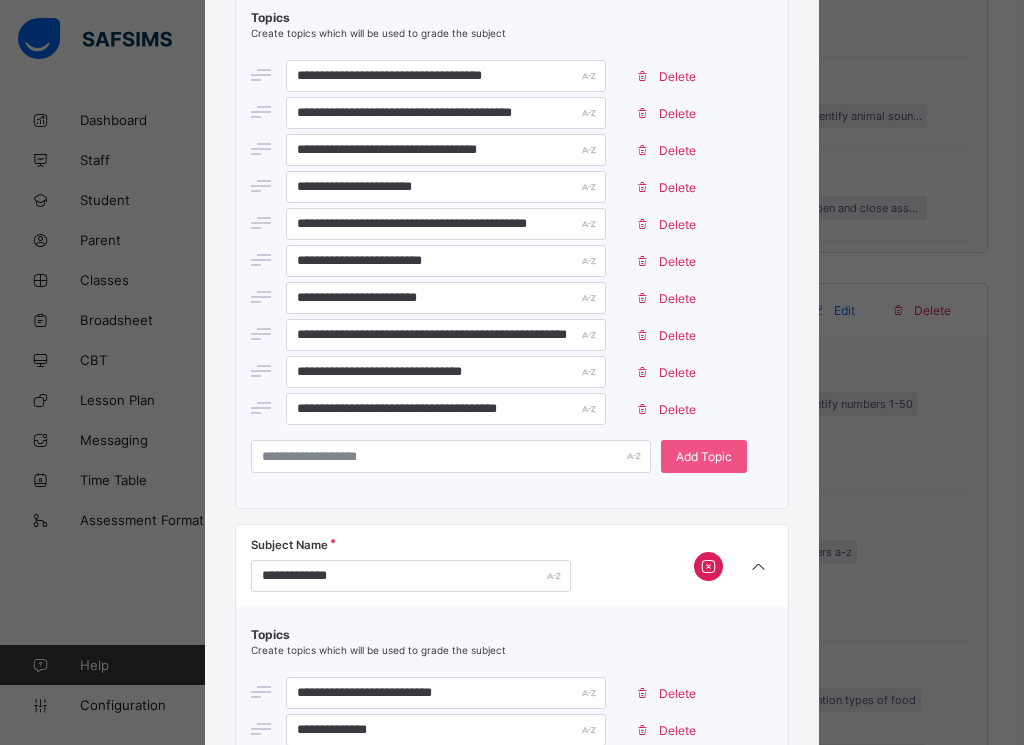scroll, scrollTop: 1320, scrollLeft: 0, axis: vertical 